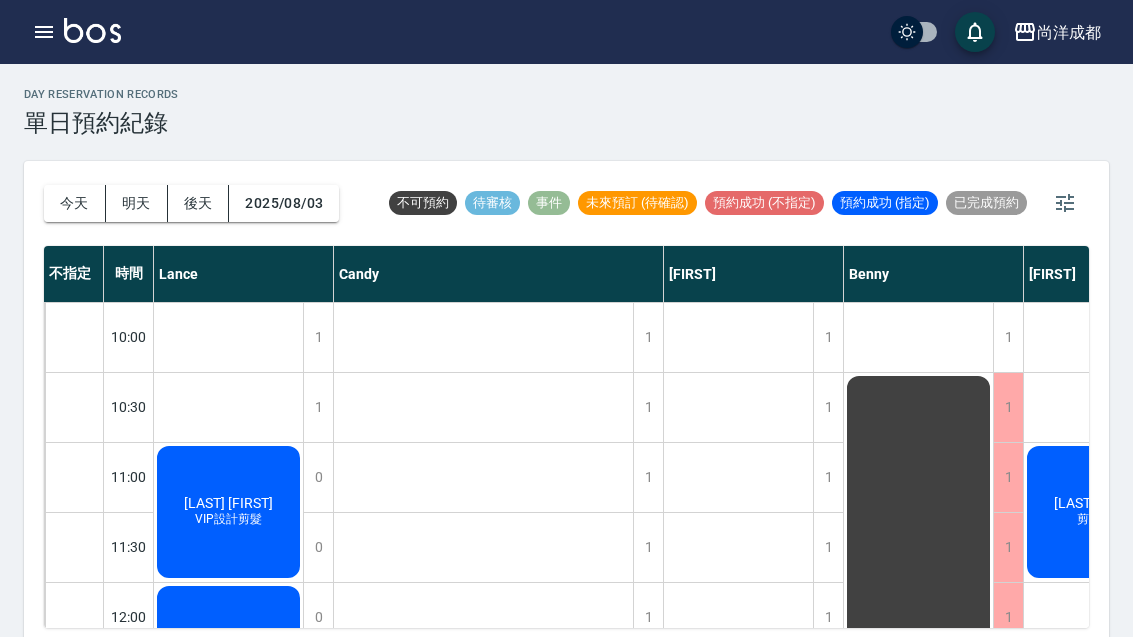 scroll, scrollTop: 0, scrollLeft: 0, axis: both 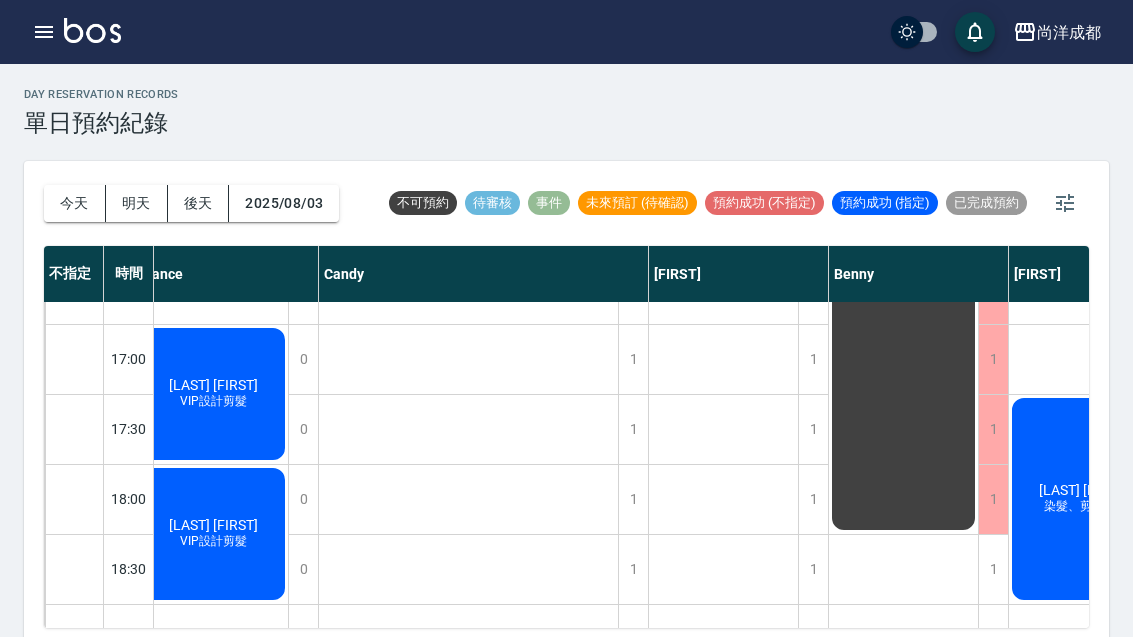 click on "[LAST] [FIRST] VIP設計剪髮" at bounding box center [213, -446] 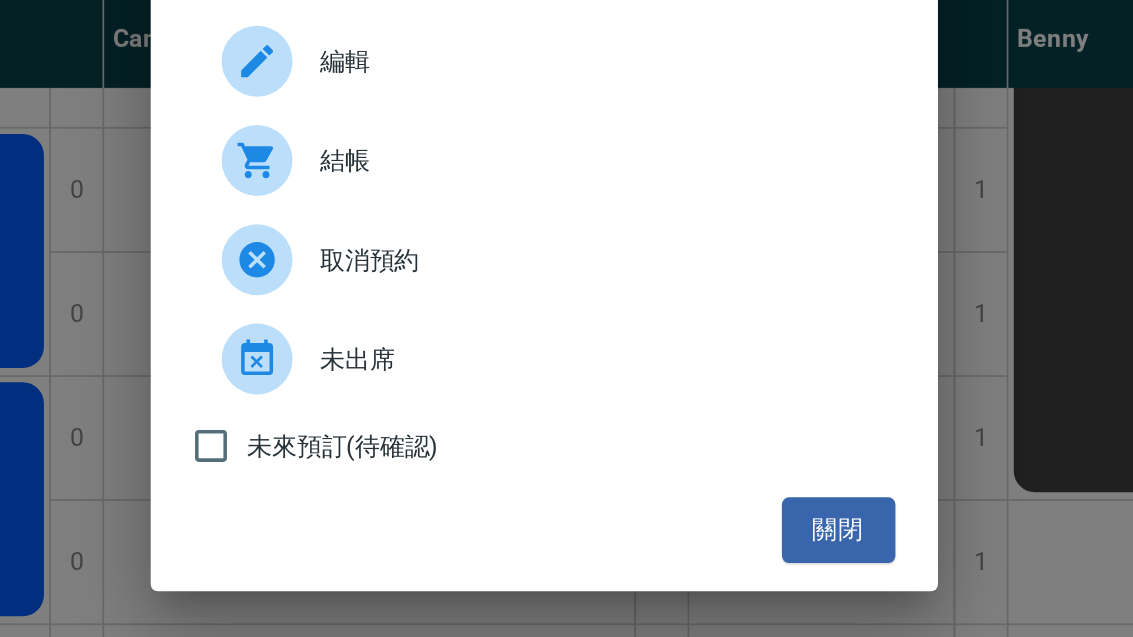 scroll, scrollTop: 69, scrollLeft: 0, axis: vertical 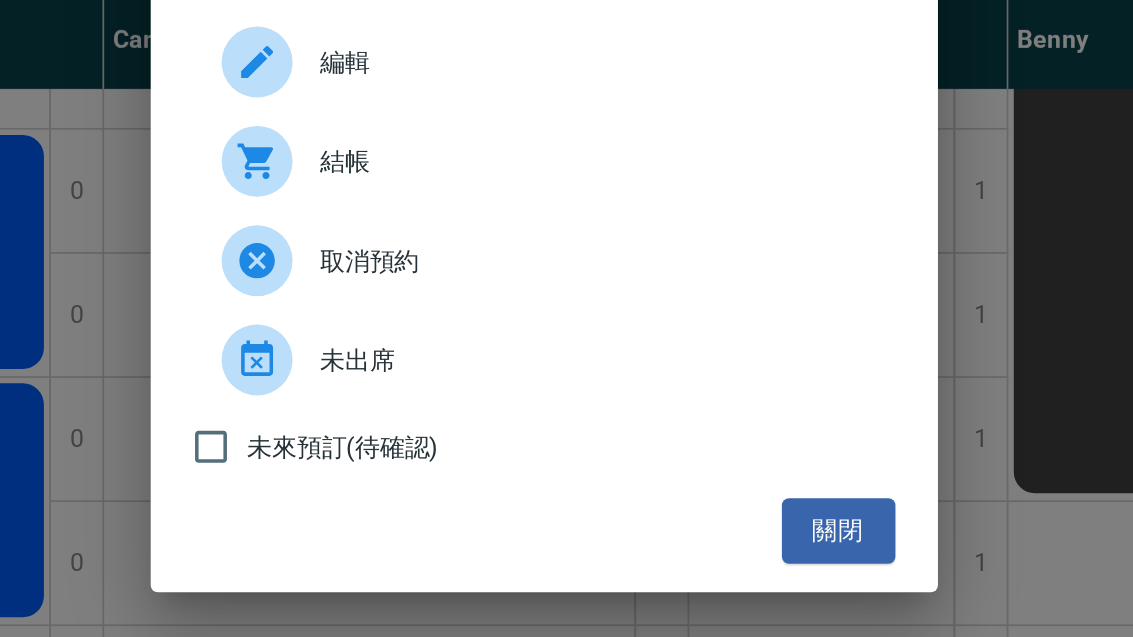 click on "關閉" at bounding box center (733, 540) 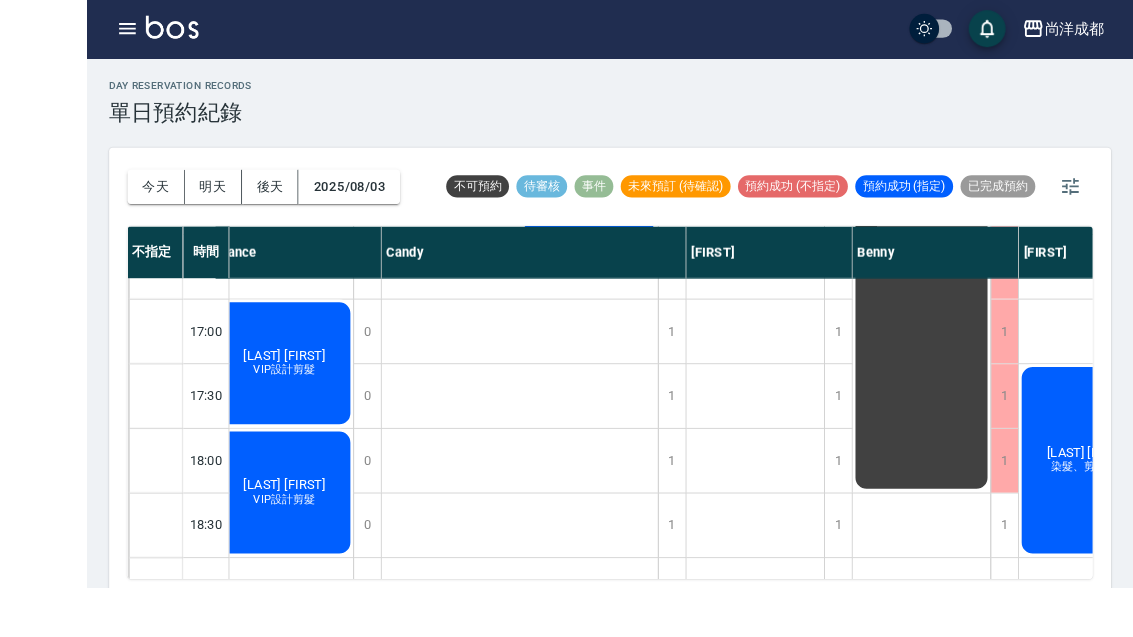 scroll, scrollTop: 69, scrollLeft: 0, axis: vertical 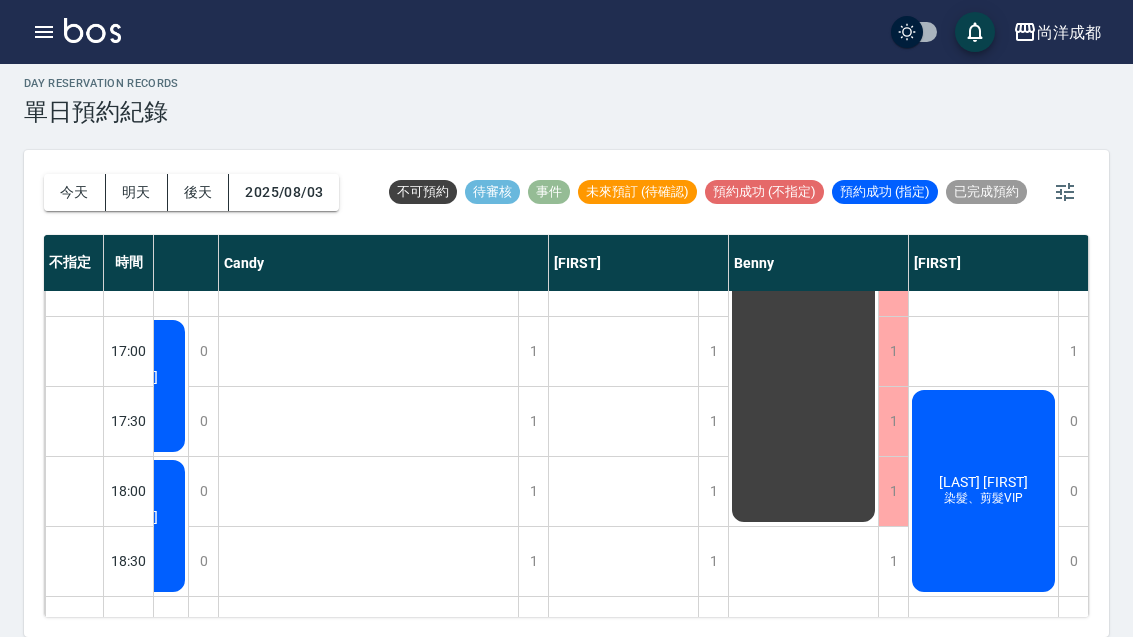 click on "[LAST] [FIRST] 染髮、剪髮VIP" at bounding box center [113, -454] 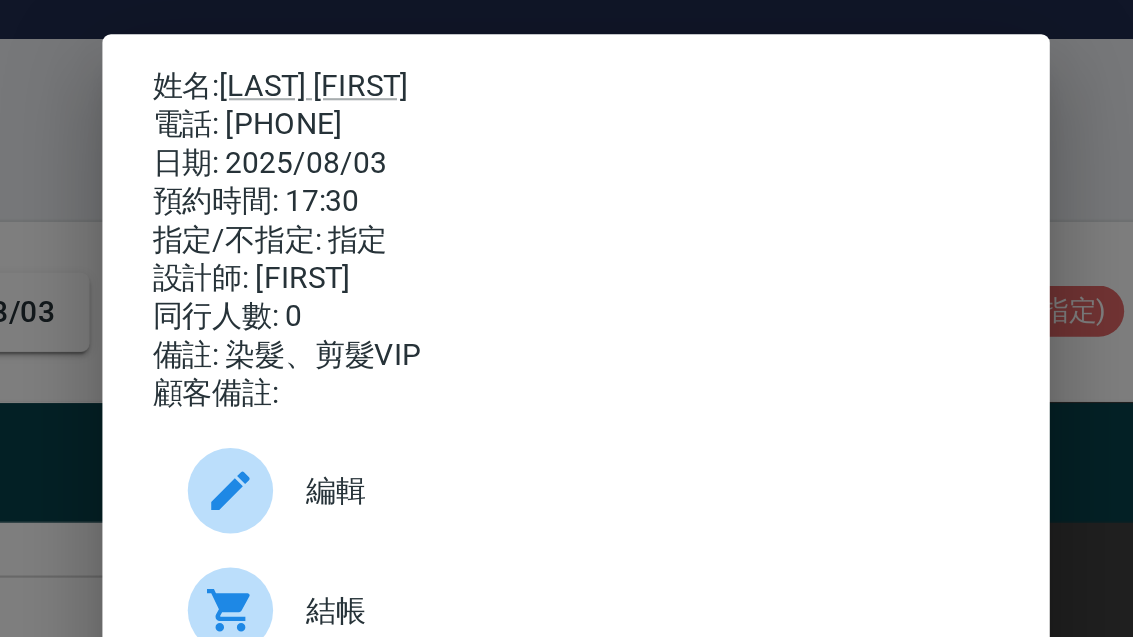 click on "姓名: [LAST] [FIRST] 電話: [PHONE] 日期: [DATE] 預約時間: 17:30 指定/不指定: 指定 設計師: [FIRST] 同行人數: 0 備註: 染髮、剪髮VIP 顧客備註: 編輯 結帳 取消預約 未出席 未來預訂(待確認) 關閉" at bounding box center [566, 318] 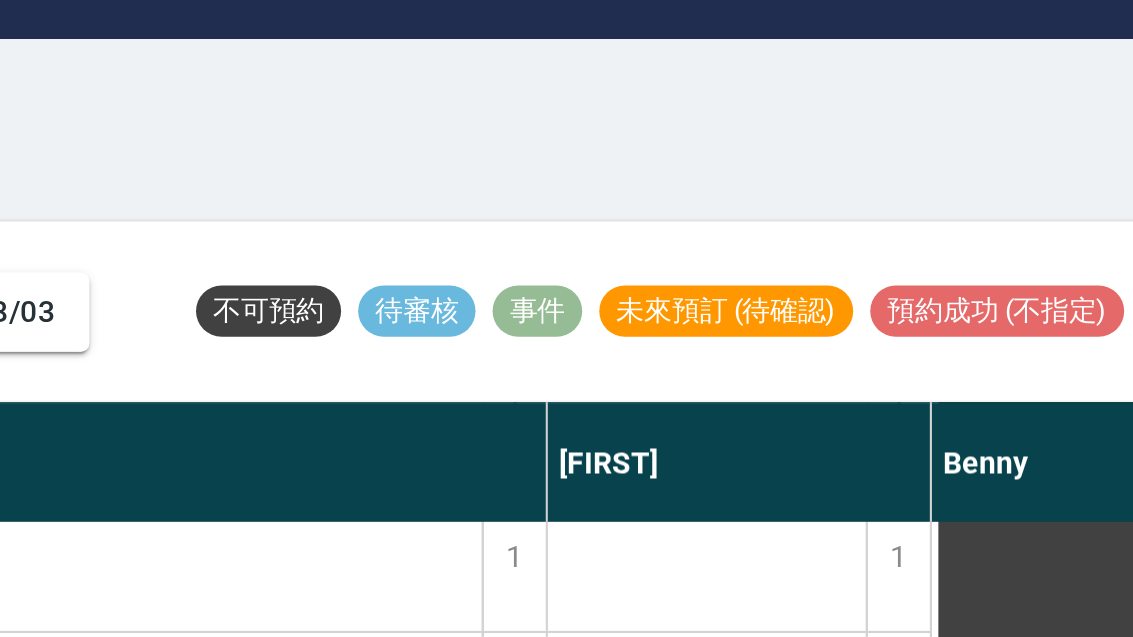 scroll, scrollTop: 999, scrollLeft: 109, axis: both 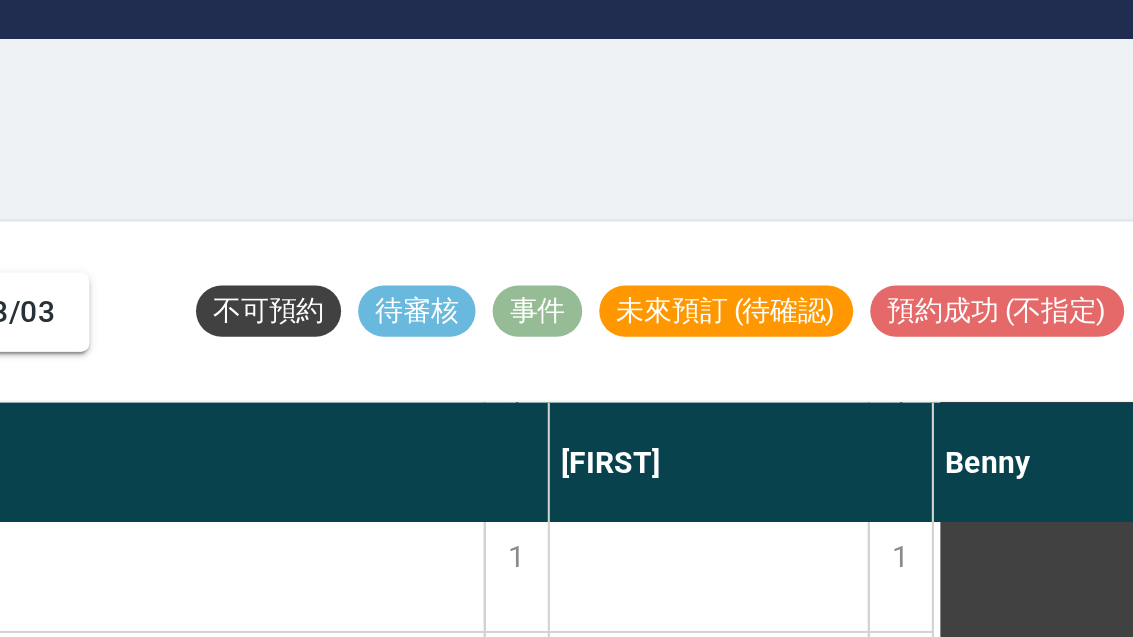 click on "今天 明天 後天 [DATE] 不可預約 待審核 事件 未來預訂 (待確認) 預約成功 (不指定) 預約成功 (指定) 已完成預約" at bounding box center (566, 192) 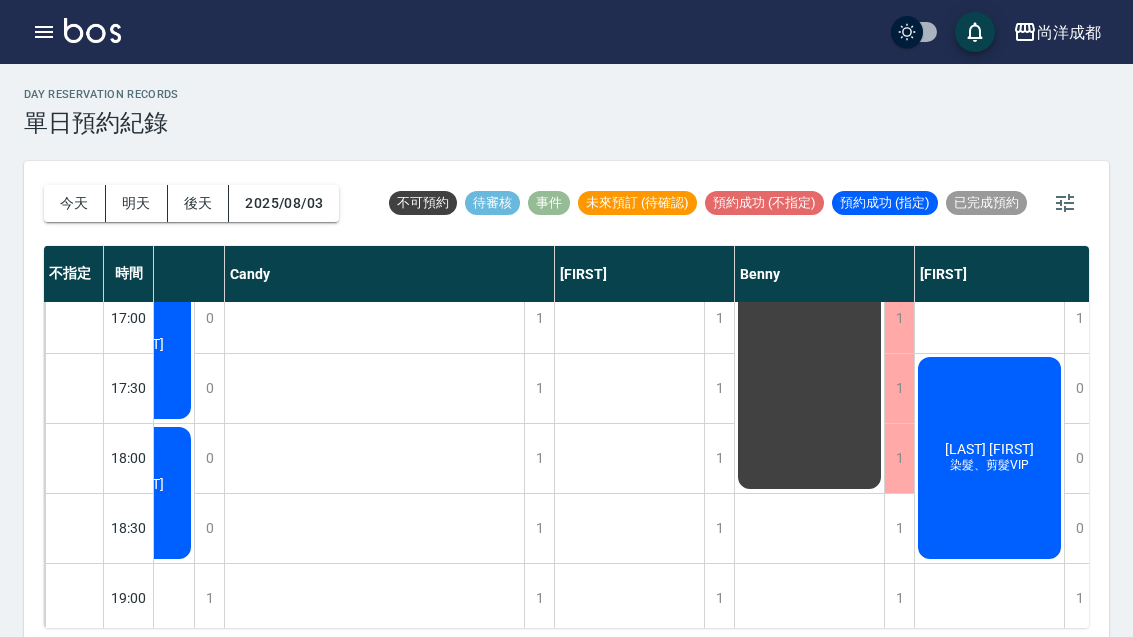 click on "[LAST] [FIRST]" at bounding box center (119, -496) 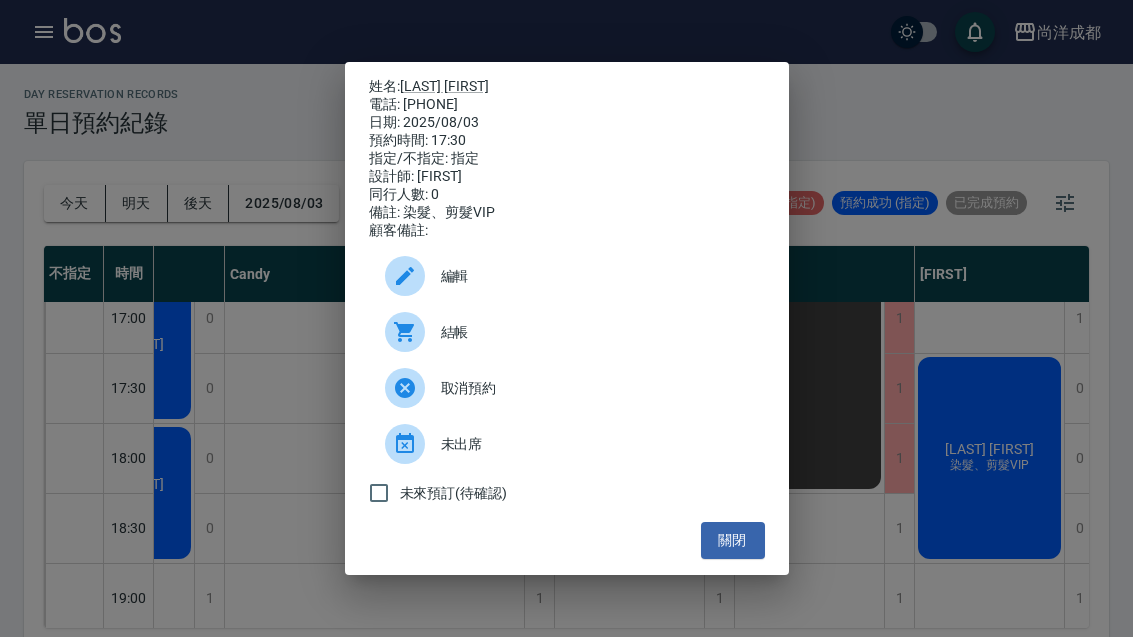 click on "[LAST] [FIRST]" at bounding box center [444, 86] 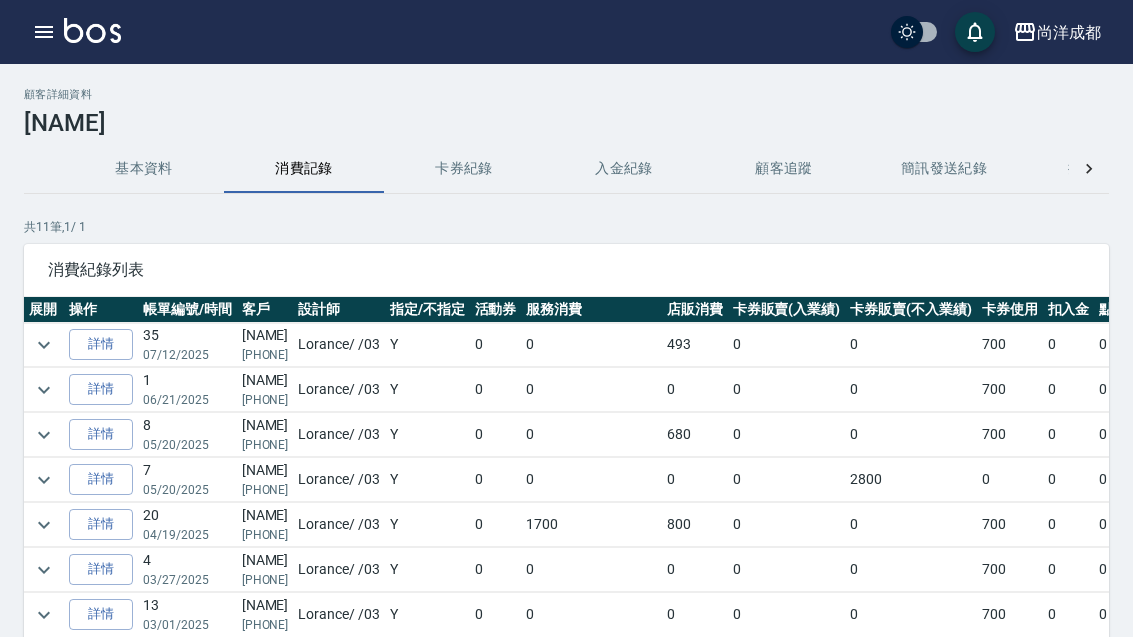 scroll, scrollTop: 0, scrollLeft: 0, axis: both 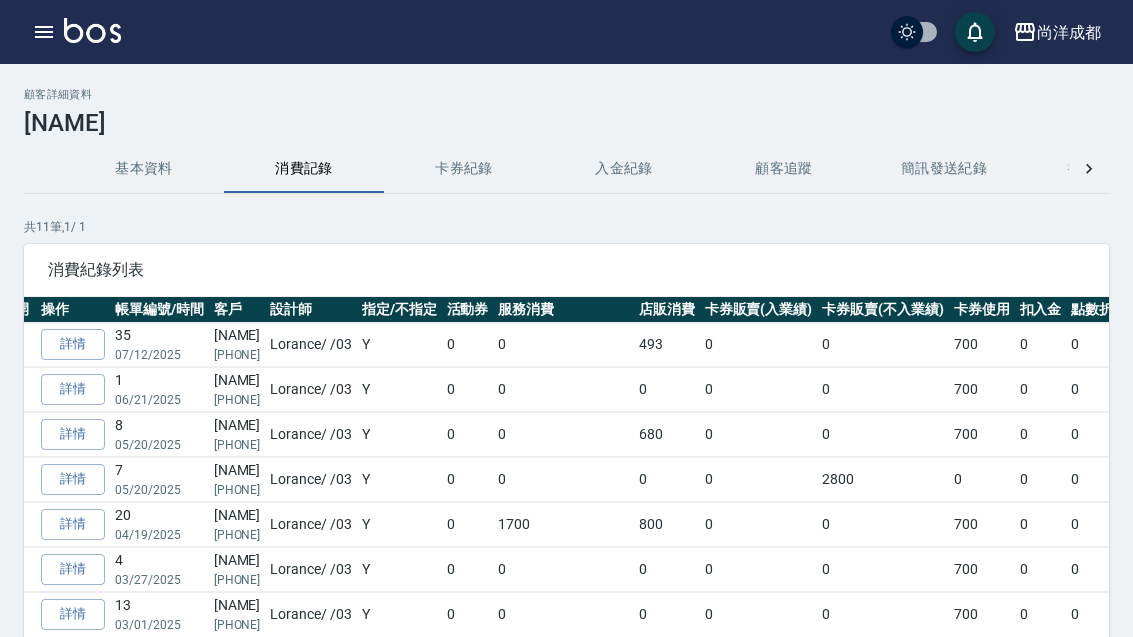 click on "詳情" at bounding box center (73, 479) 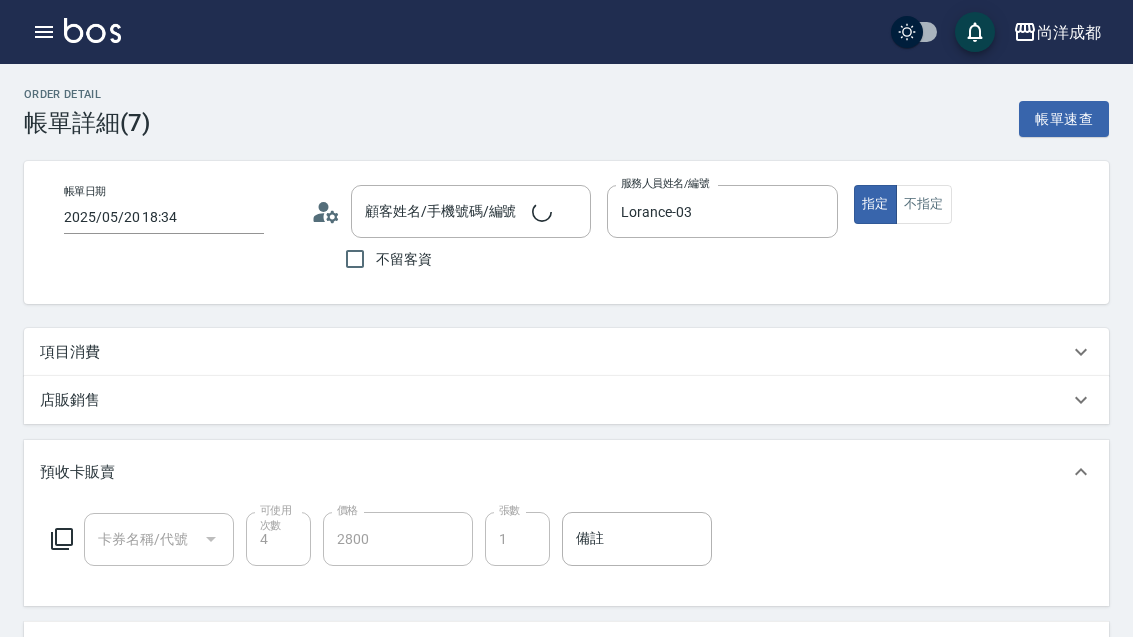 type on "2025/05/20 18:34" 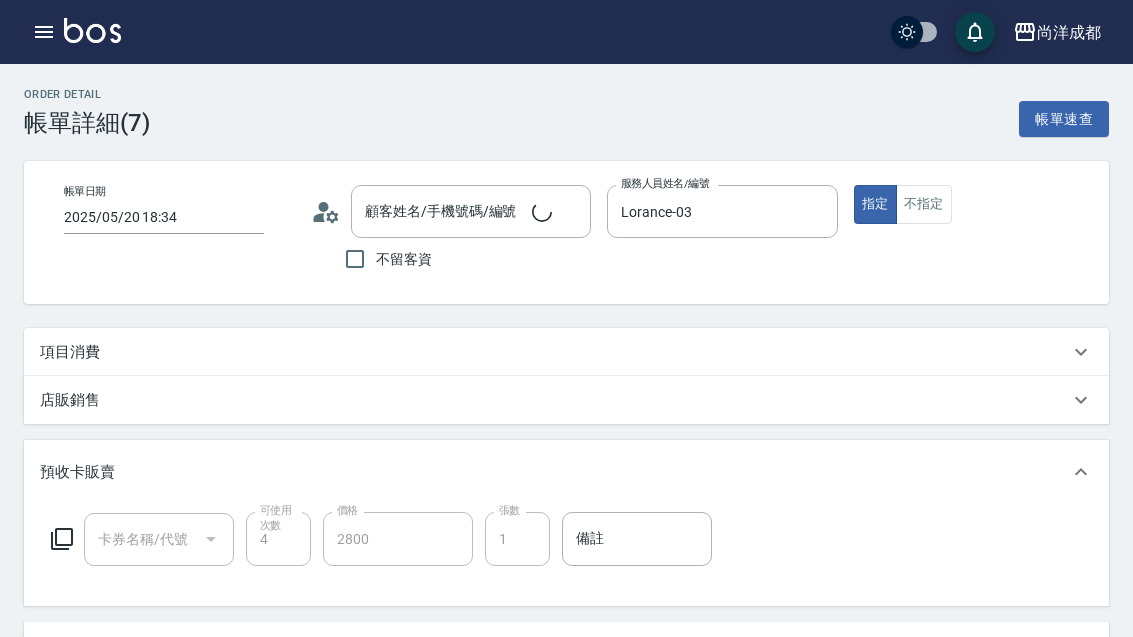 type on "280" 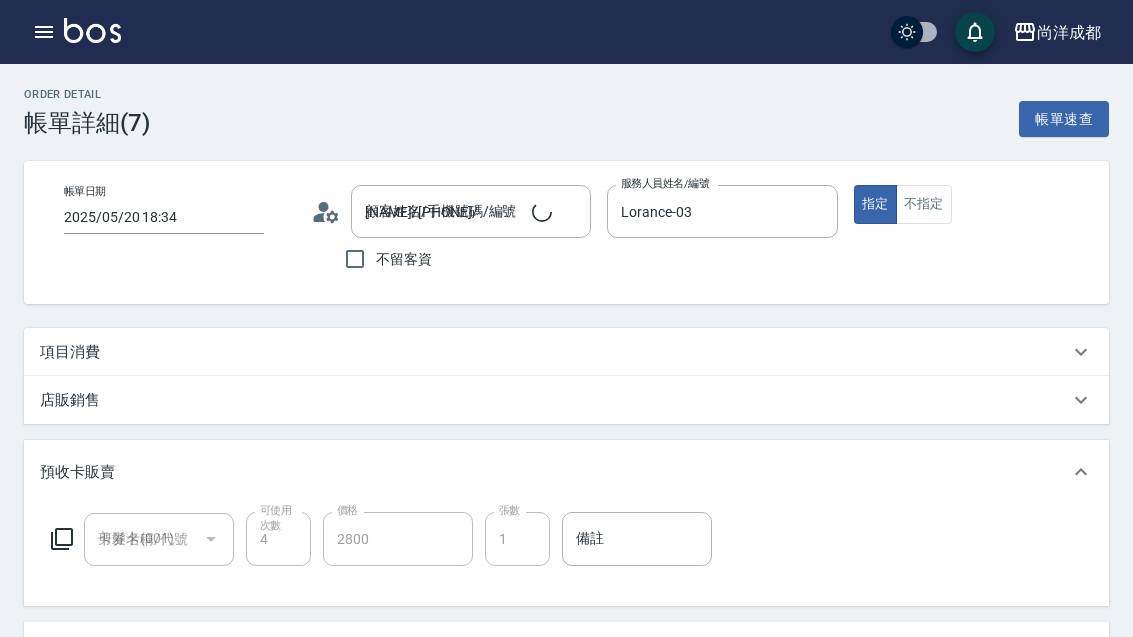 scroll, scrollTop: 0, scrollLeft: 0, axis: both 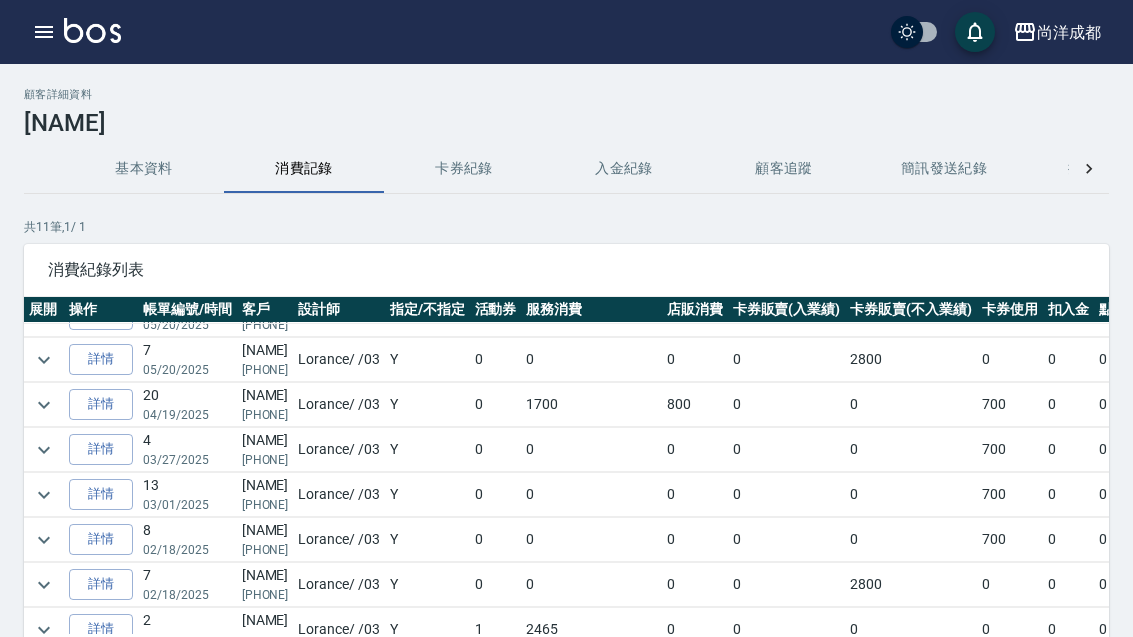 click on "詳情" at bounding box center (101, 404) 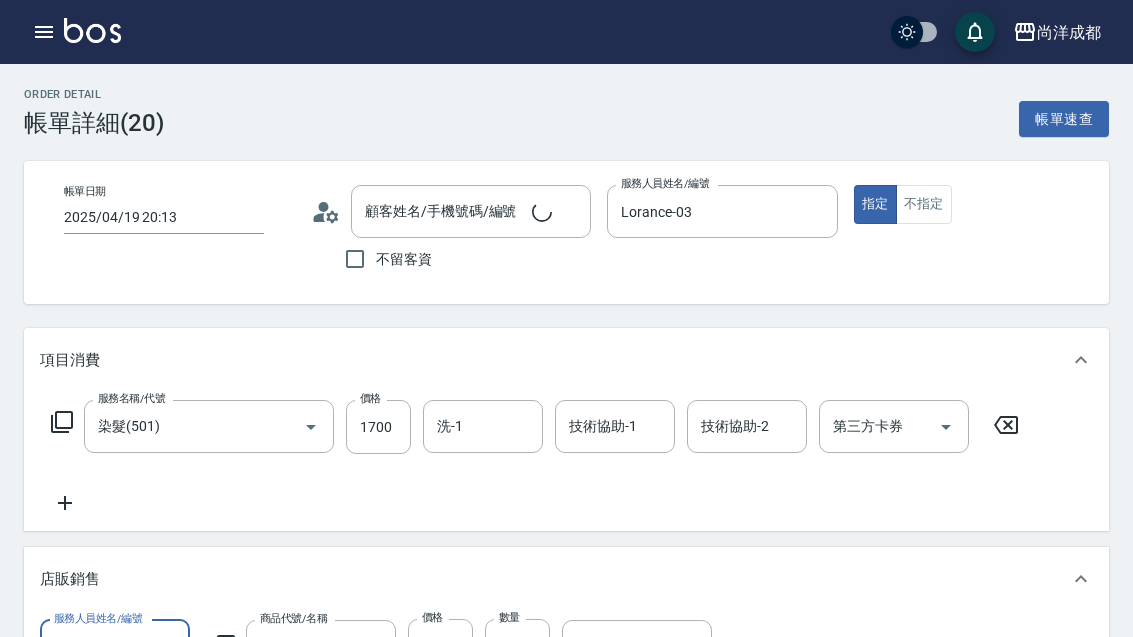 type on "2025/04/19 20:13" 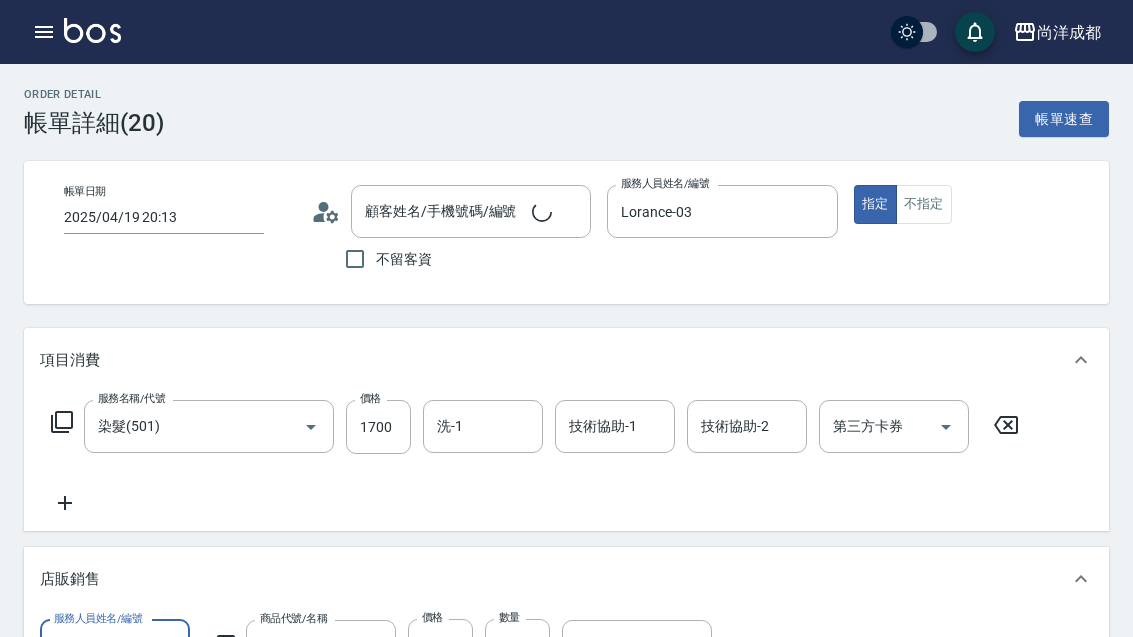 type on "Lorance-03" 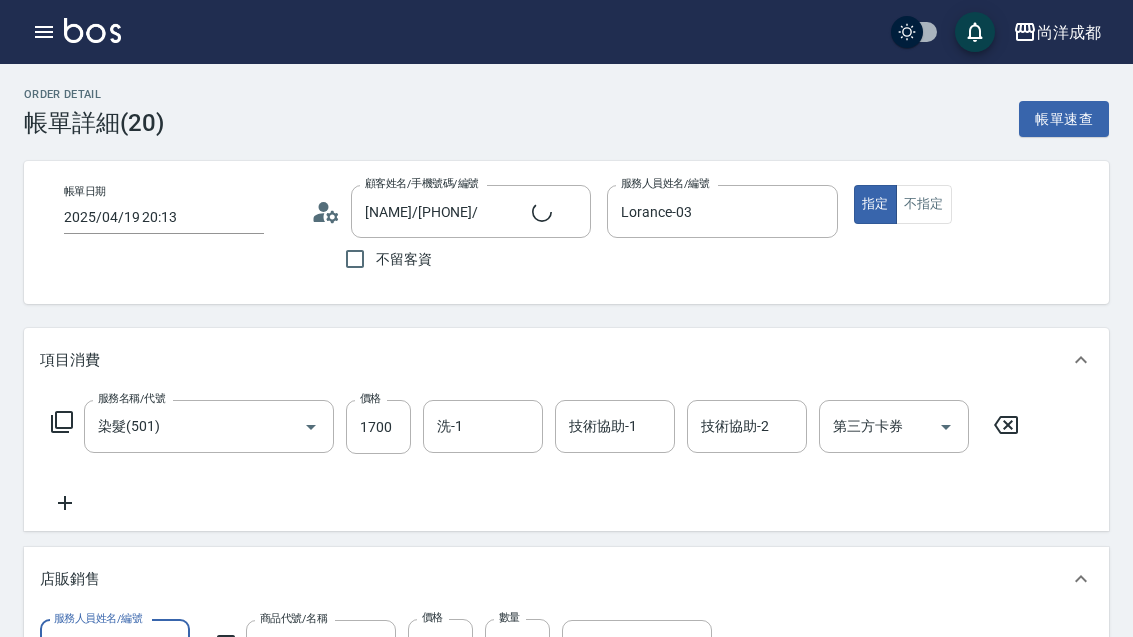 type on "剪髮卡(1/1)" 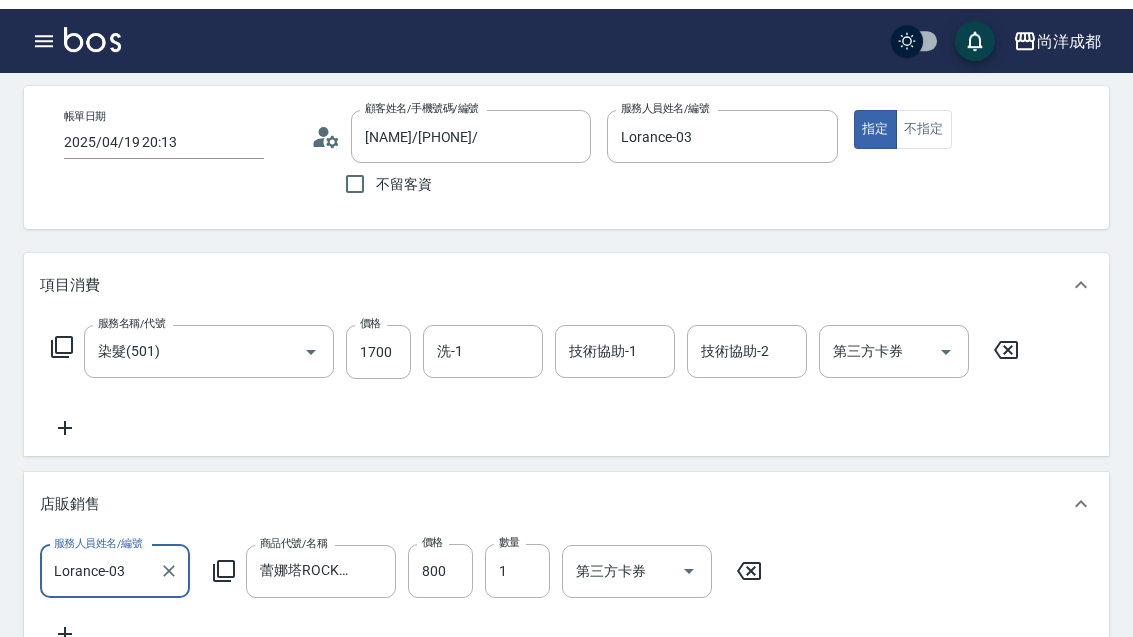 scroll, scrollTop: 0, scrollLeft: 0, axis: both 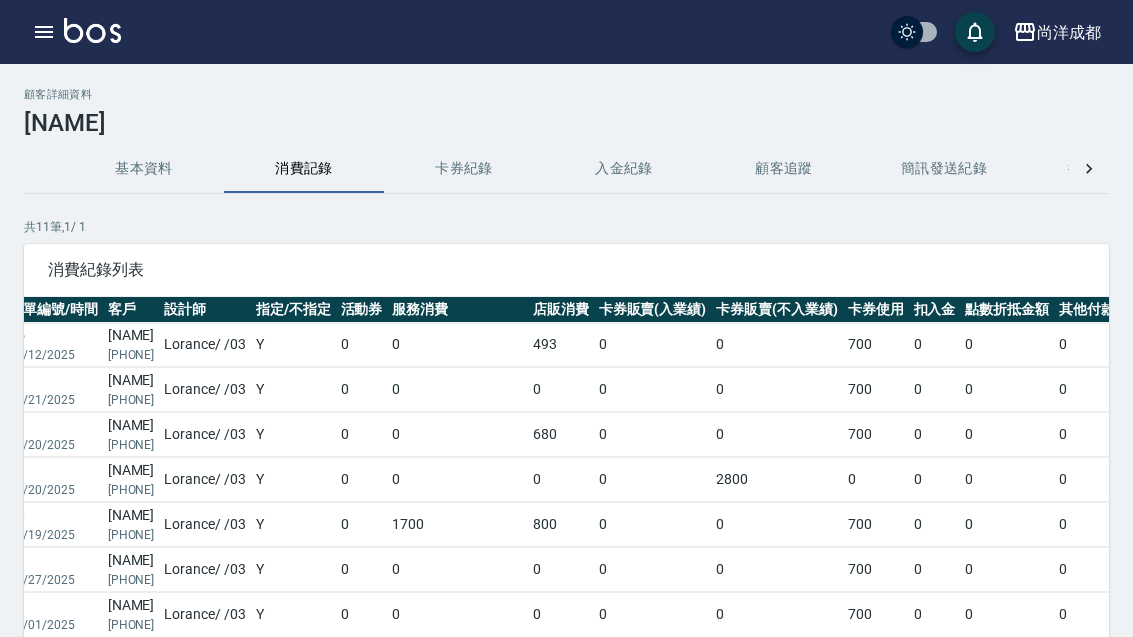 click at bounding box center [44, 32] 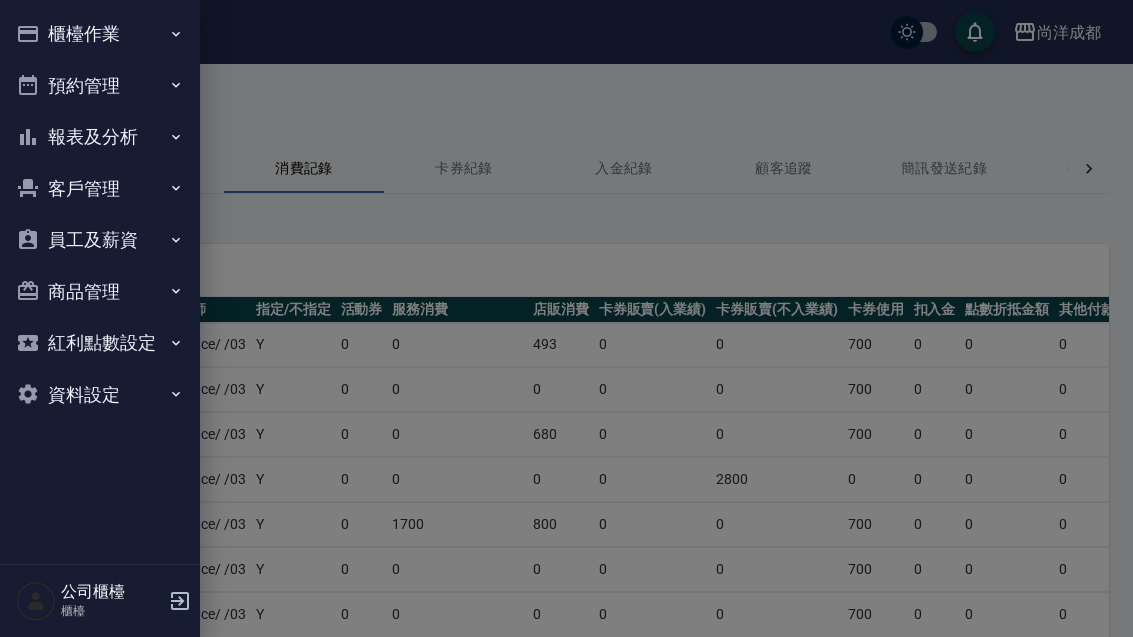 click on "預約管理" at bounding box center [100, 86] 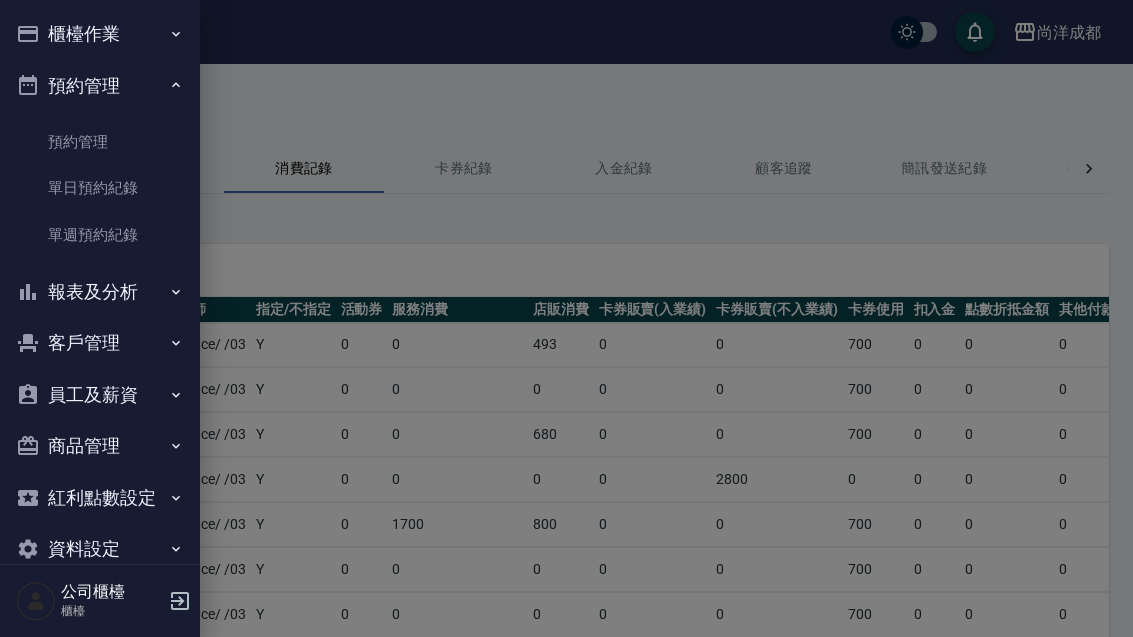 click on "預約管理" at bounding box center (100, 142) 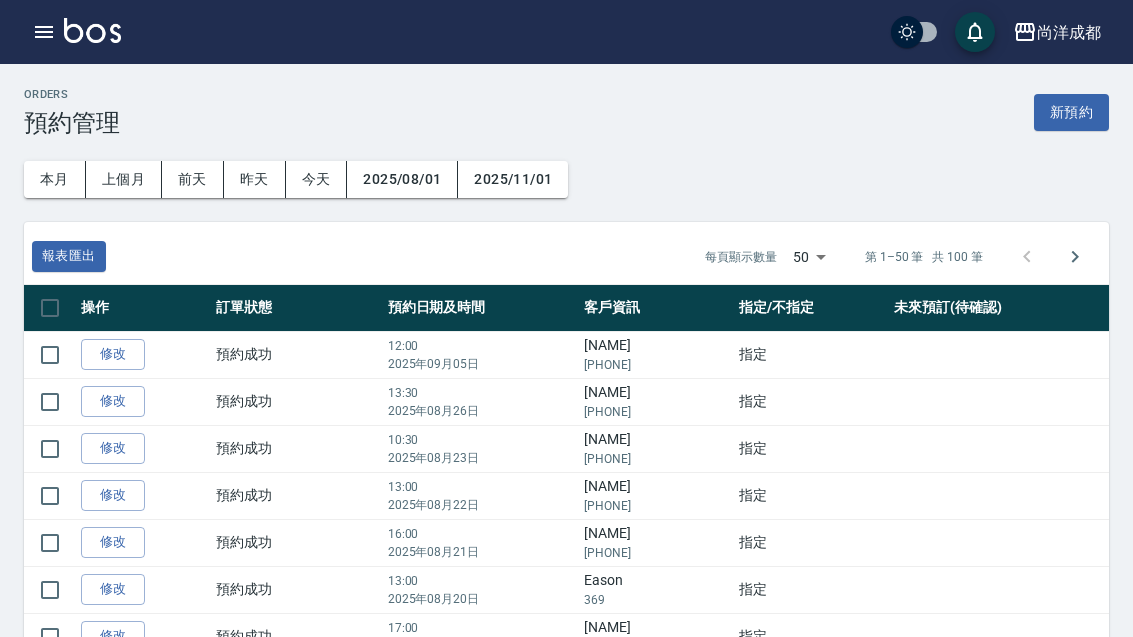 click at bounding box center (44, 32) 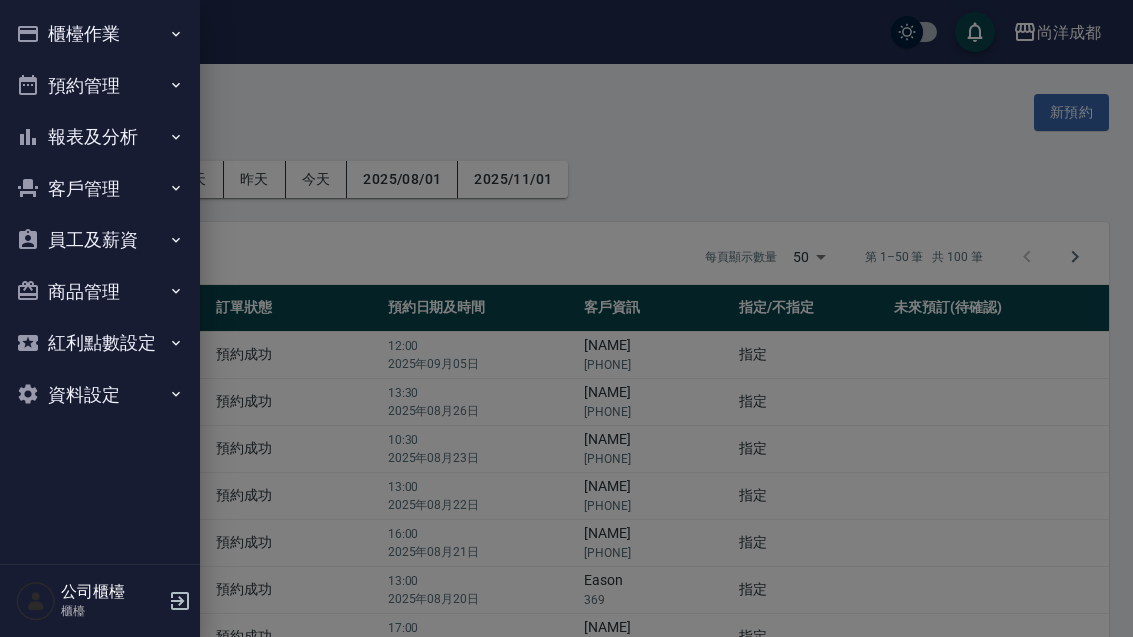 click on "預約管理" at bounding box center [100, 86] 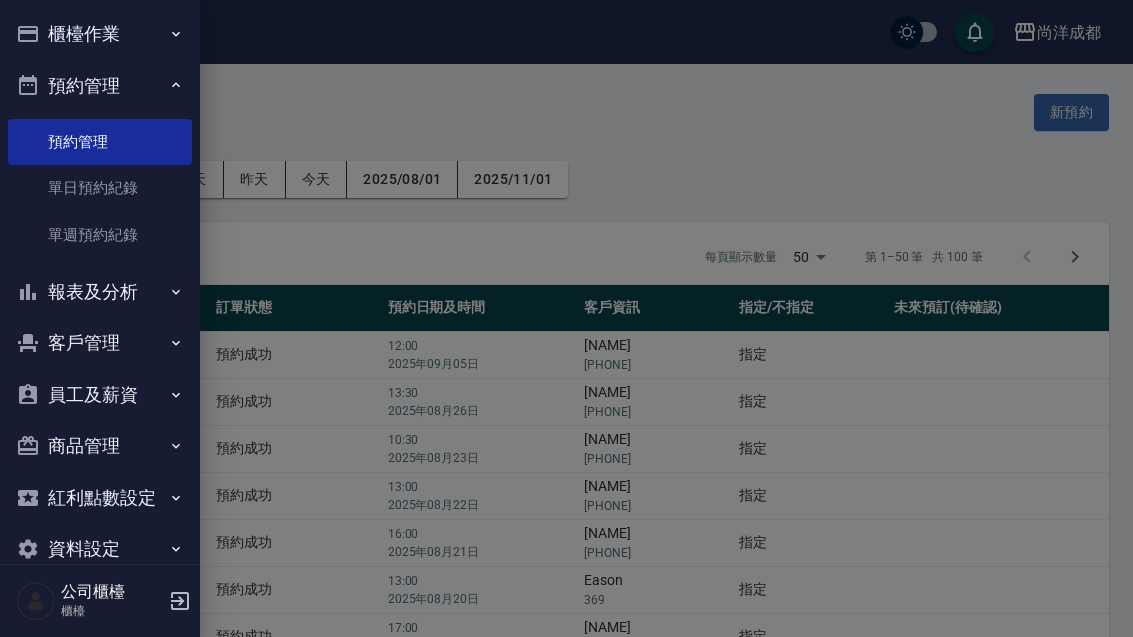 click on "單日預約紀錄" at bounding box center [100, 188] 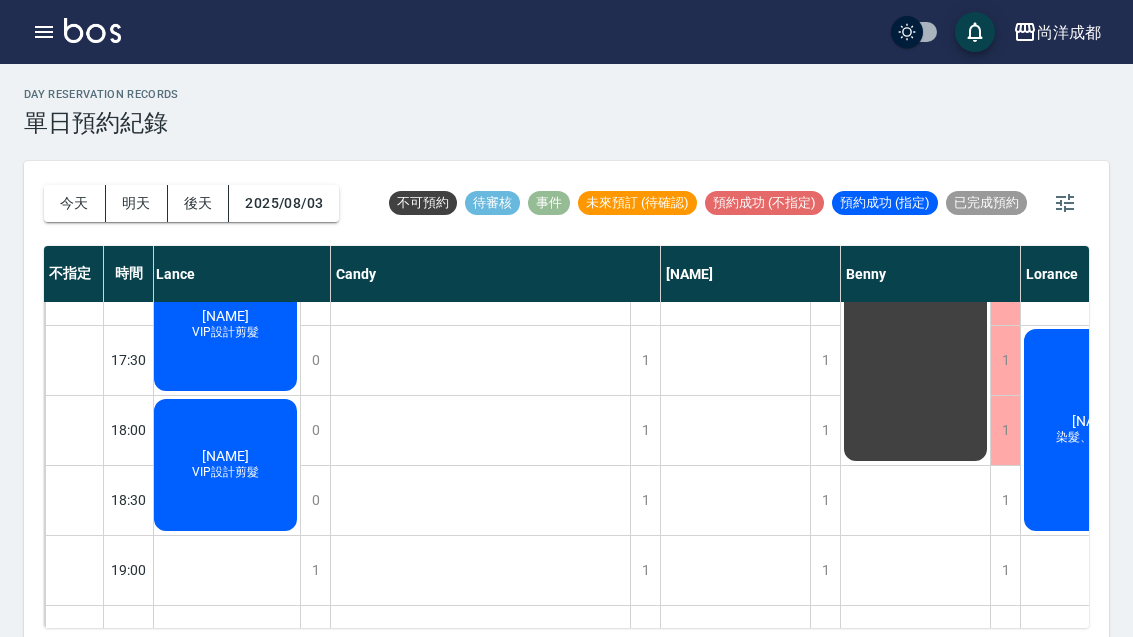 scroll, scrollTop: 1046, scrollLeft: 3, axis: both 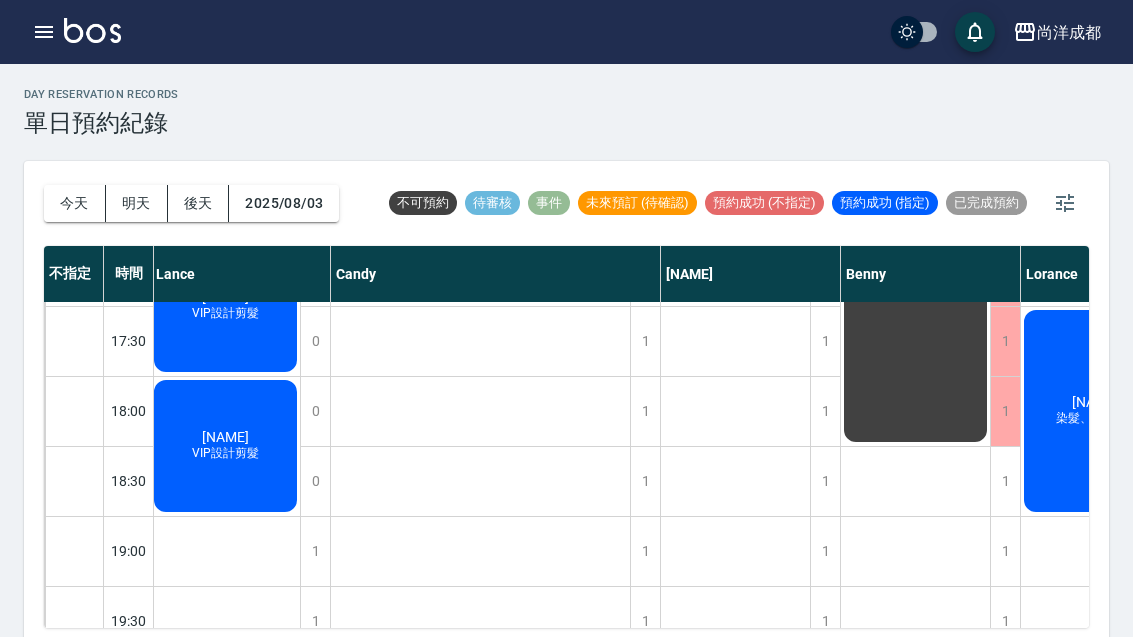 click on "[NAME] VIP設計剪髮" at bounding box center [225, -534] 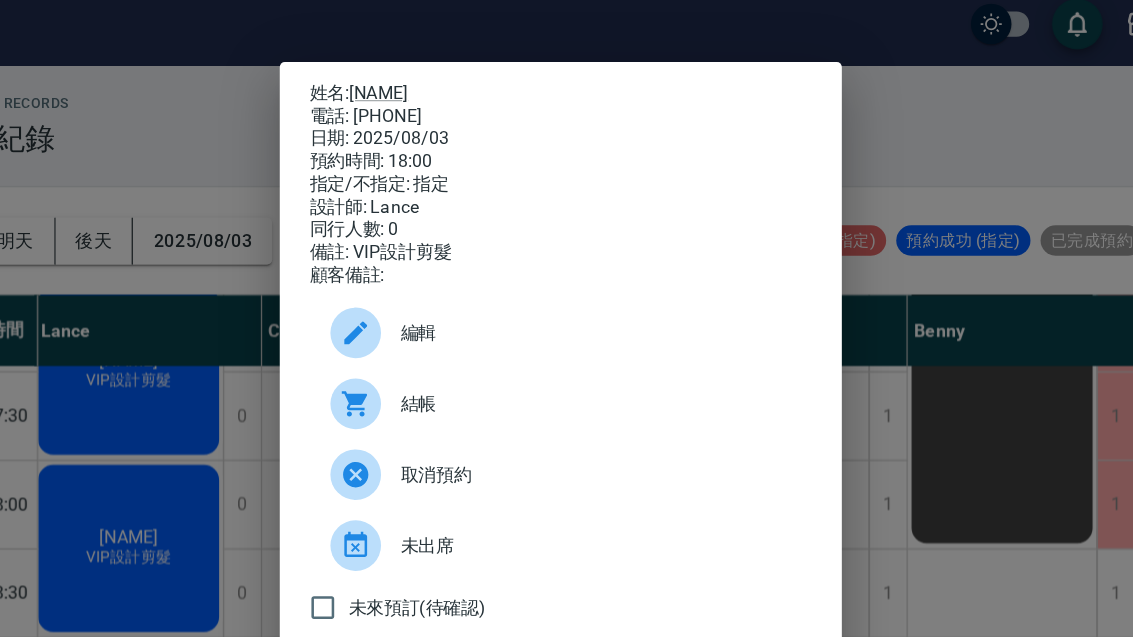 click on "姓名:  [NAME] 電話: [PHONE] 日期: 2025/08/03 預約時間: 18:00 指定/不指定: 指定 設計師: Lance 同行人數: 0 備註: VIP設計剪髮 顧客備註:  編輯 結帳 取消預約 未出席 未來預訂(待確認) 關閉" at bounding box center [566, 318] 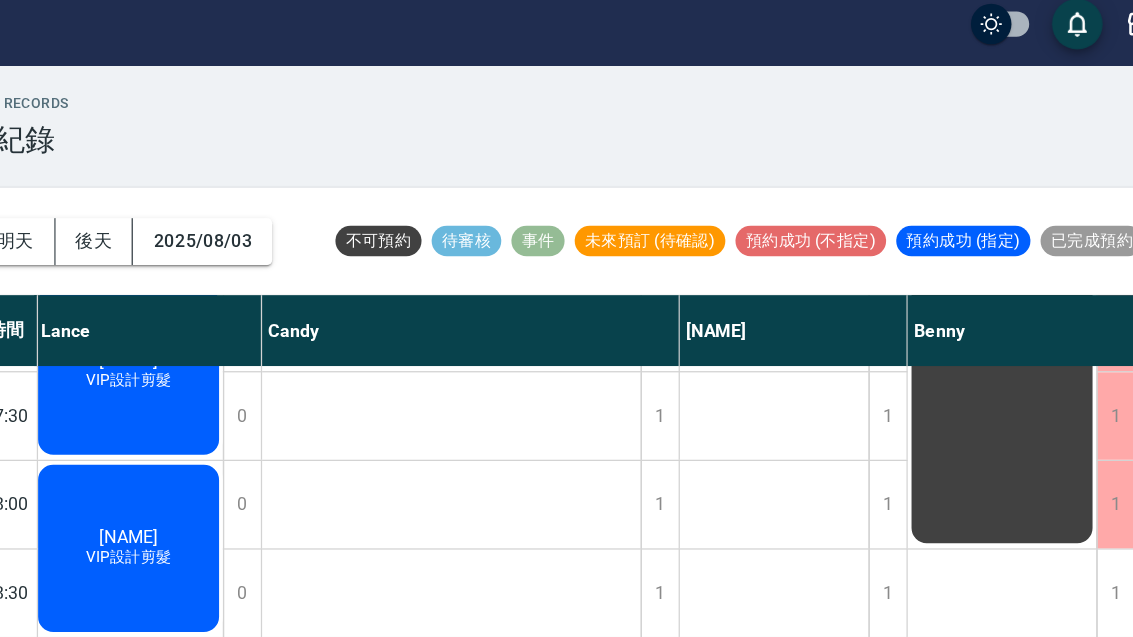 click on "[NAME] VIP設計剪髮" at bounding box center (225, -534) 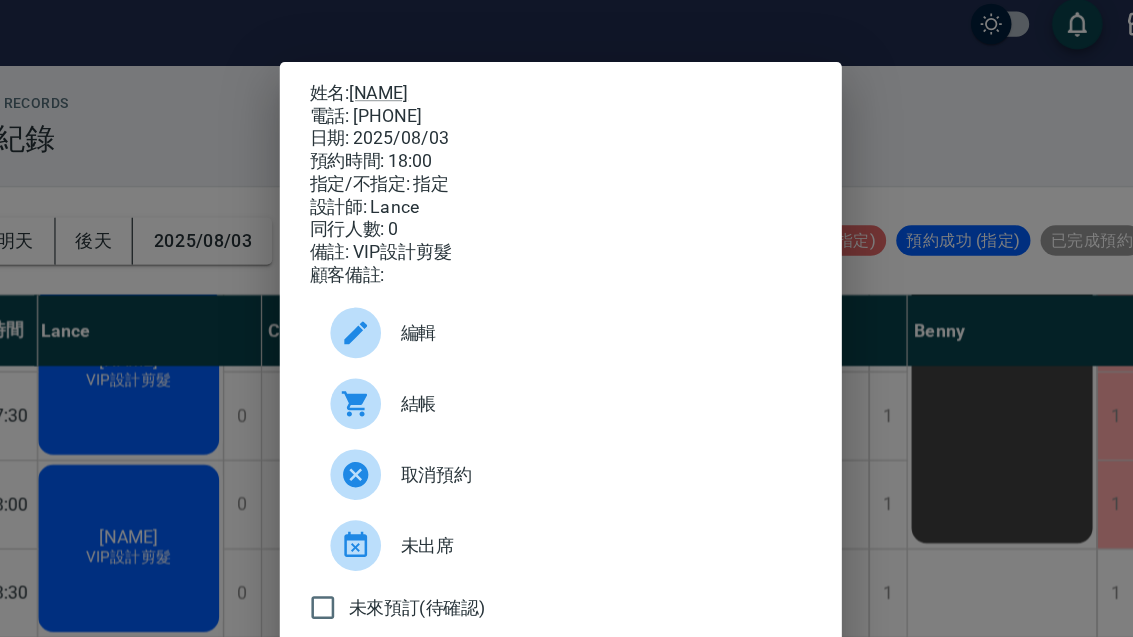 click on "姓名:  [NAME] 電話: [PHONE] 日期: 2025/08/03 預約時間: 18:00 指定/不指定: 指定 設計師: Lance 同行人數: 0 備註: VIP設計剪髮 顧客備註:  編輯 結帳 取消預約 未出席 未來預訂(待確認) 關閉" at bounding box center [566, 318] 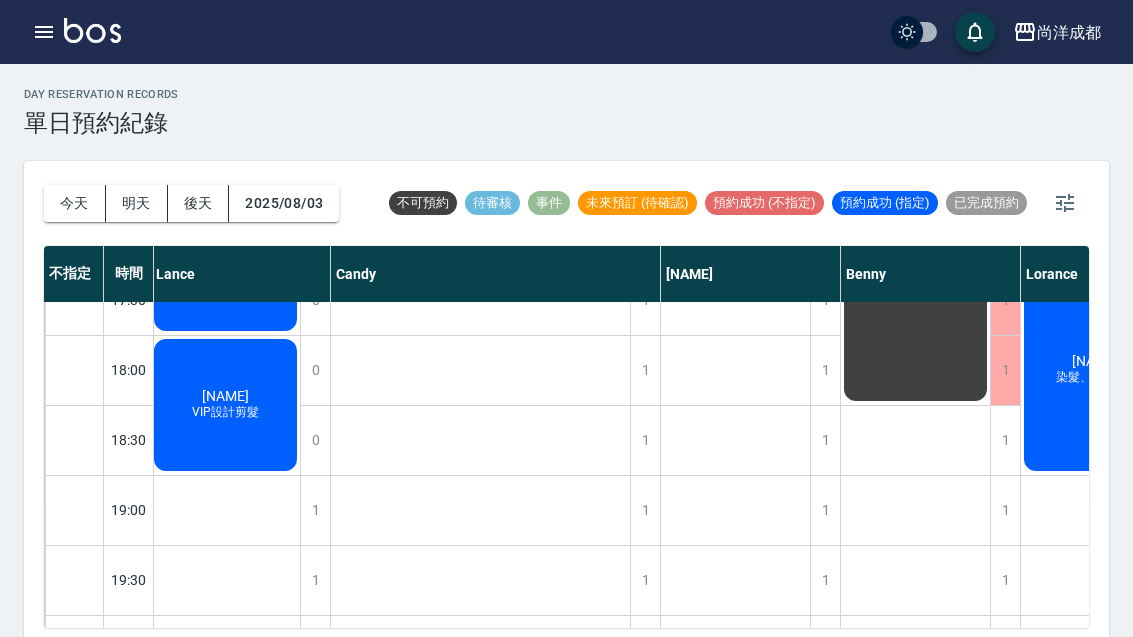 scroll, scrollTop: 1086, scrollLeft: 3, axis: both 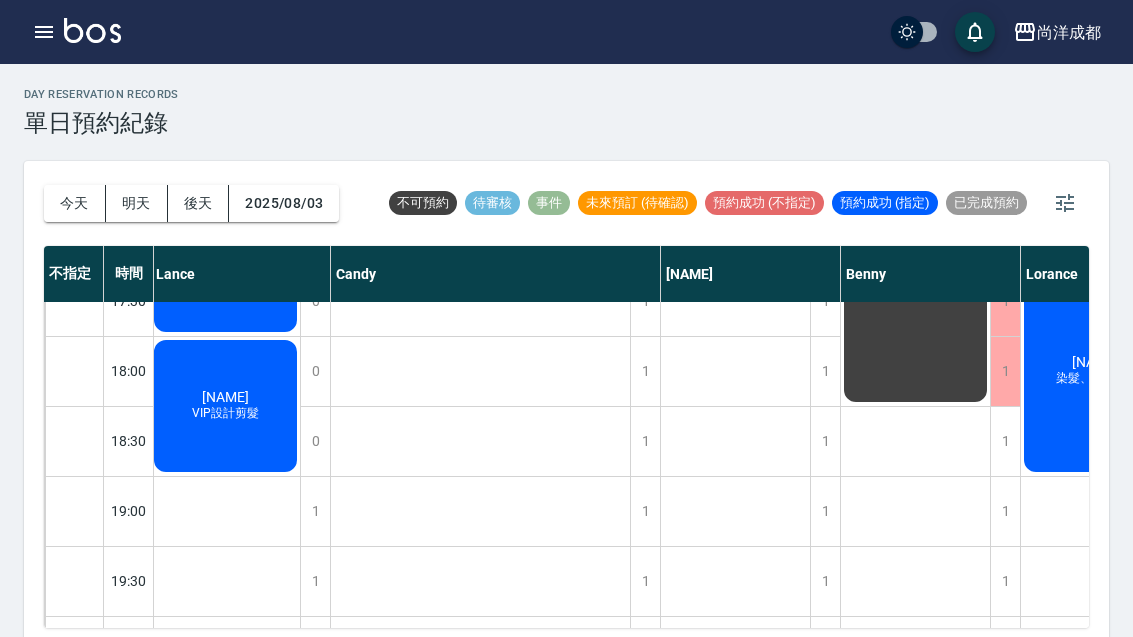 click on "VIP設計剪髮" at bounding box center [225, -567] 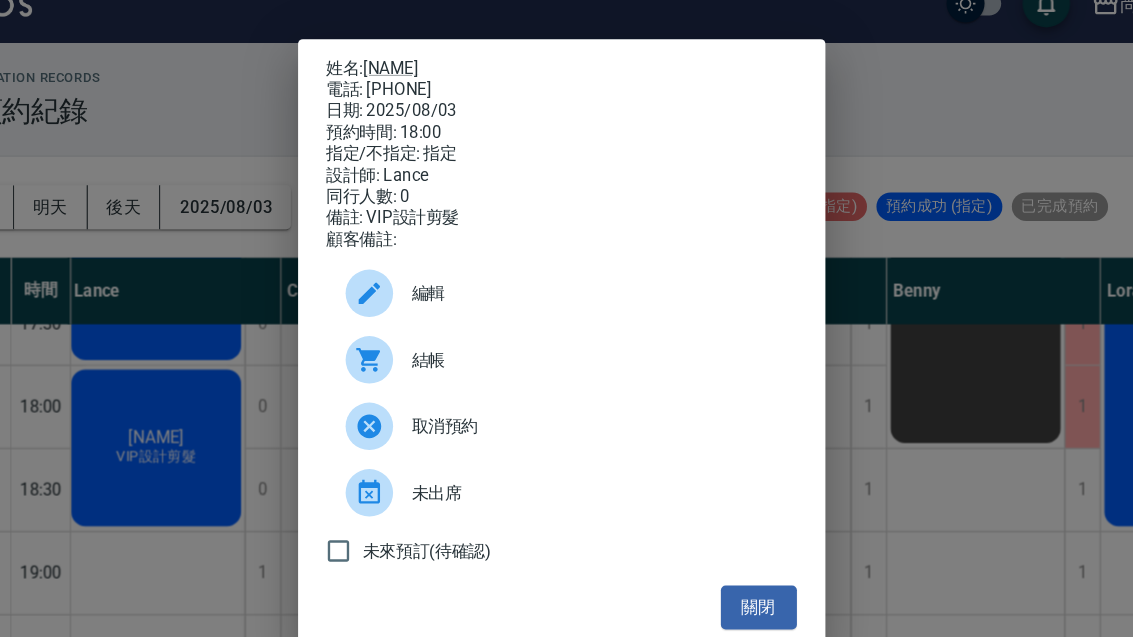 click on "關閉" at bounding box center (733, 540) 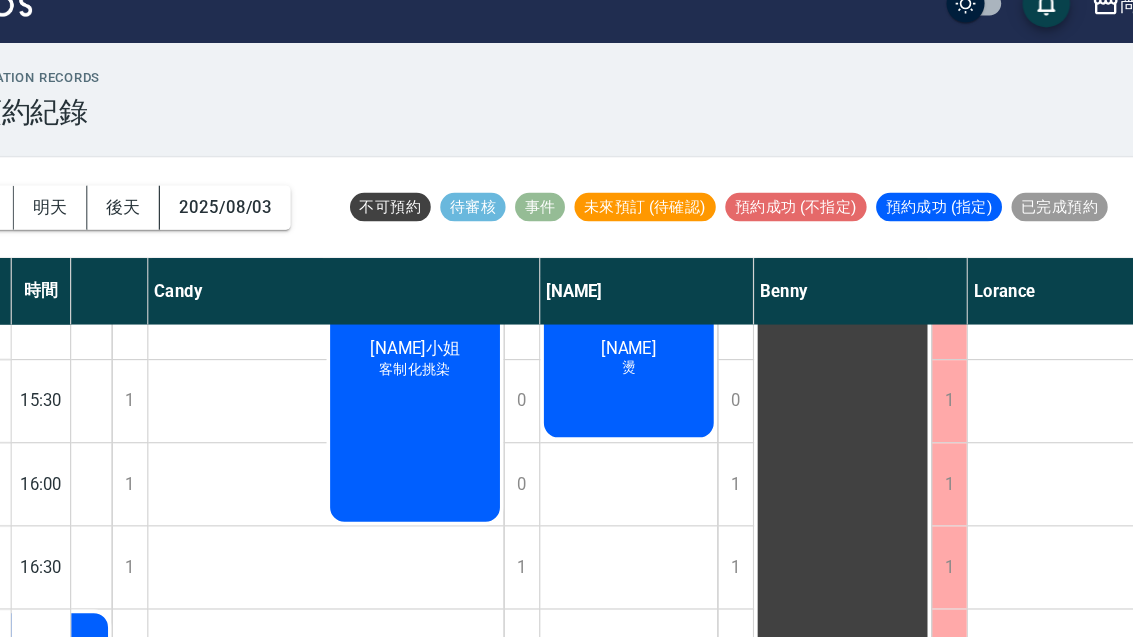 scroll, scrollTop: 741, scrollLeft: 115, axis: both 